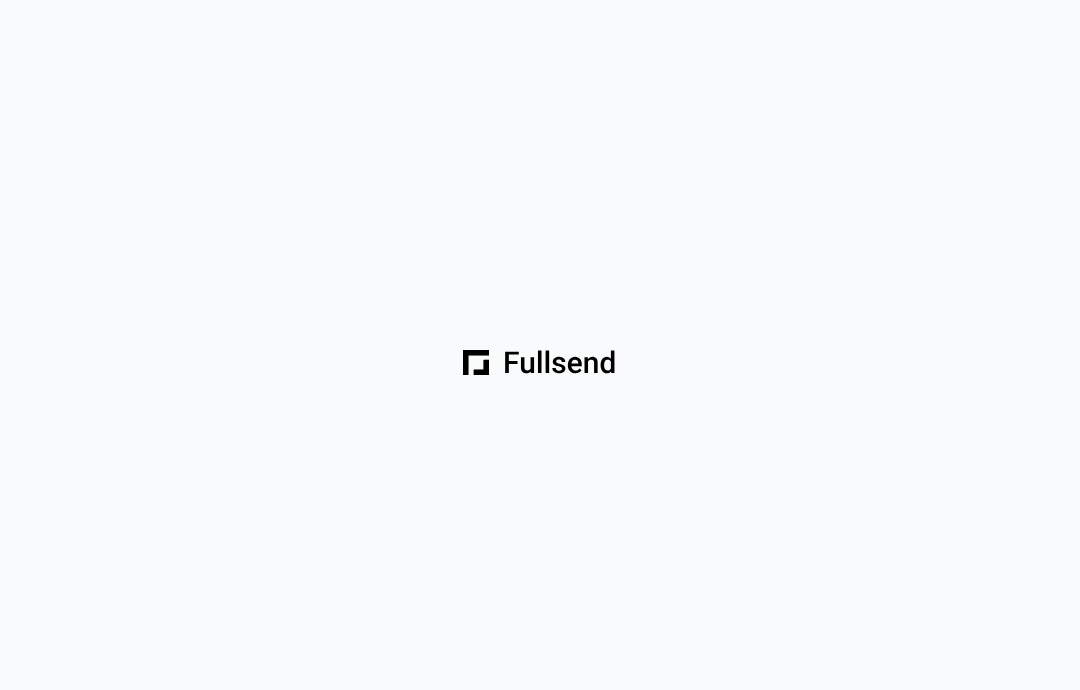 scroll, scrollTop: 0, scrollLeft: 0, axis: both 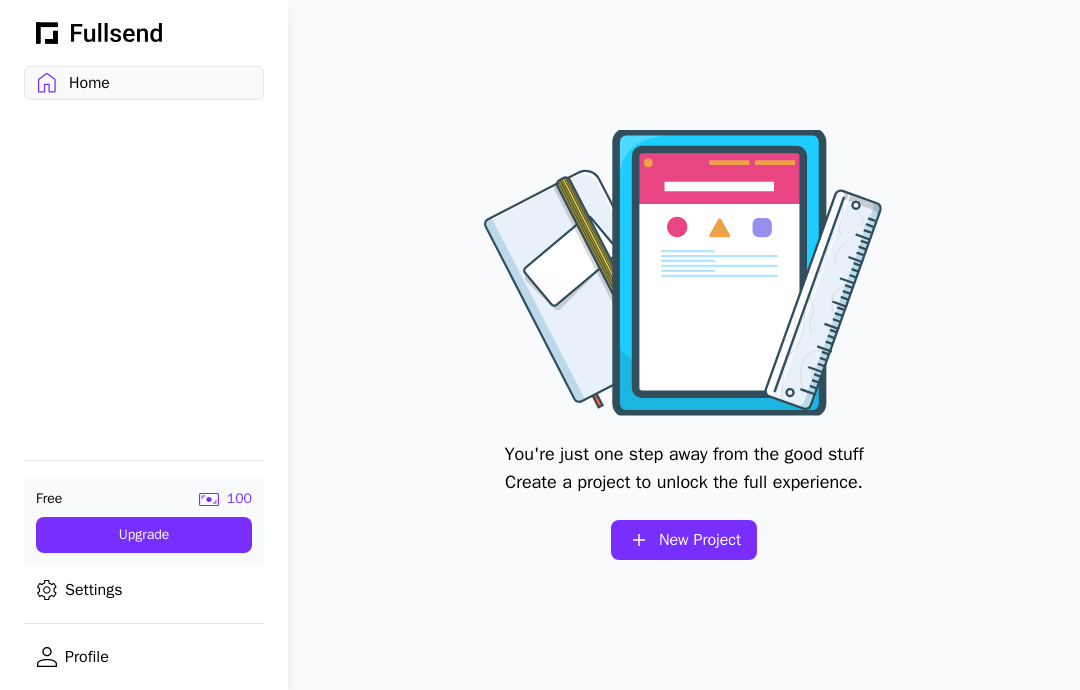 click on "Profile" at bounding box center [144, 657] 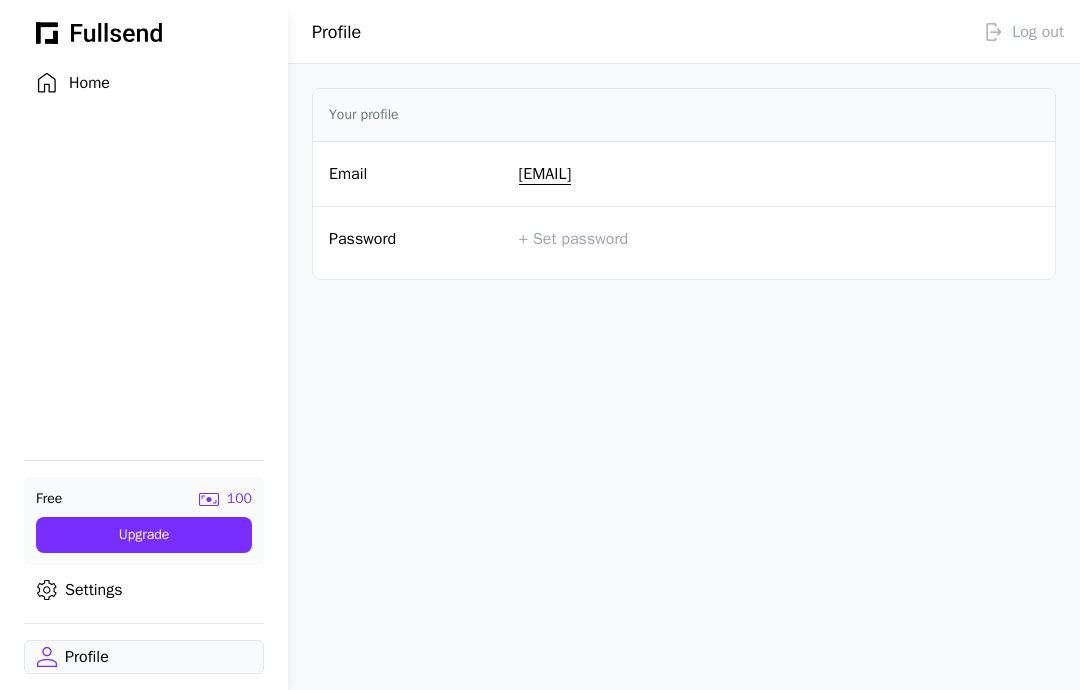 click on "+ Set password" at bounding box center (667, 239) 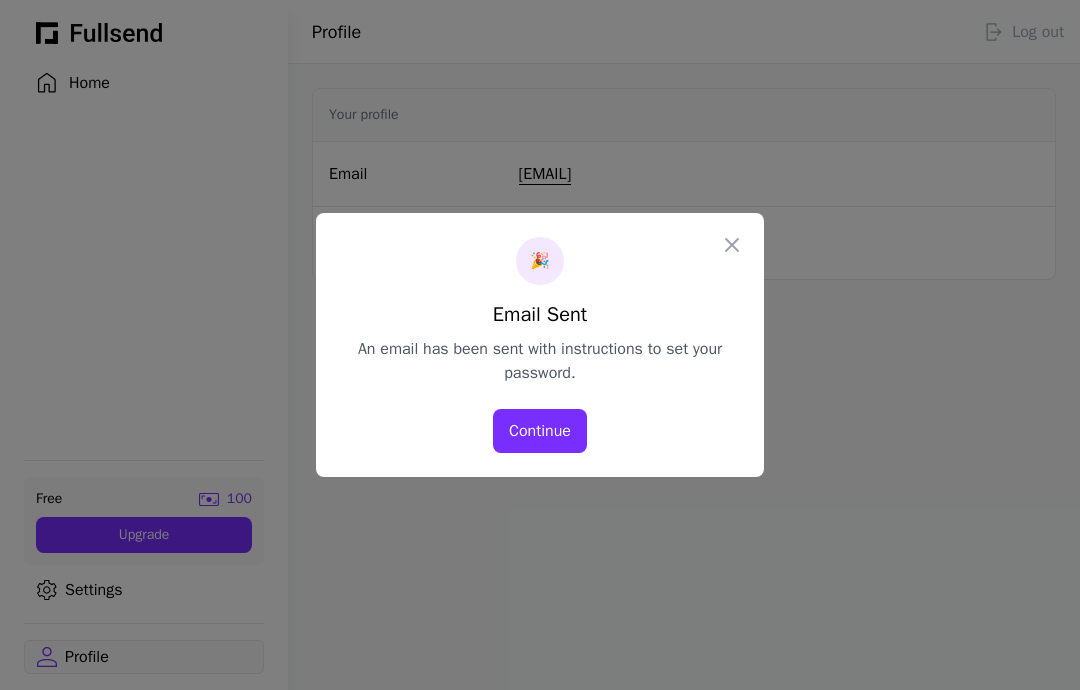 click on "🎉  Email Sent An email has been sent with instructions to set your password. Continue" at bounding box center (540, 345) 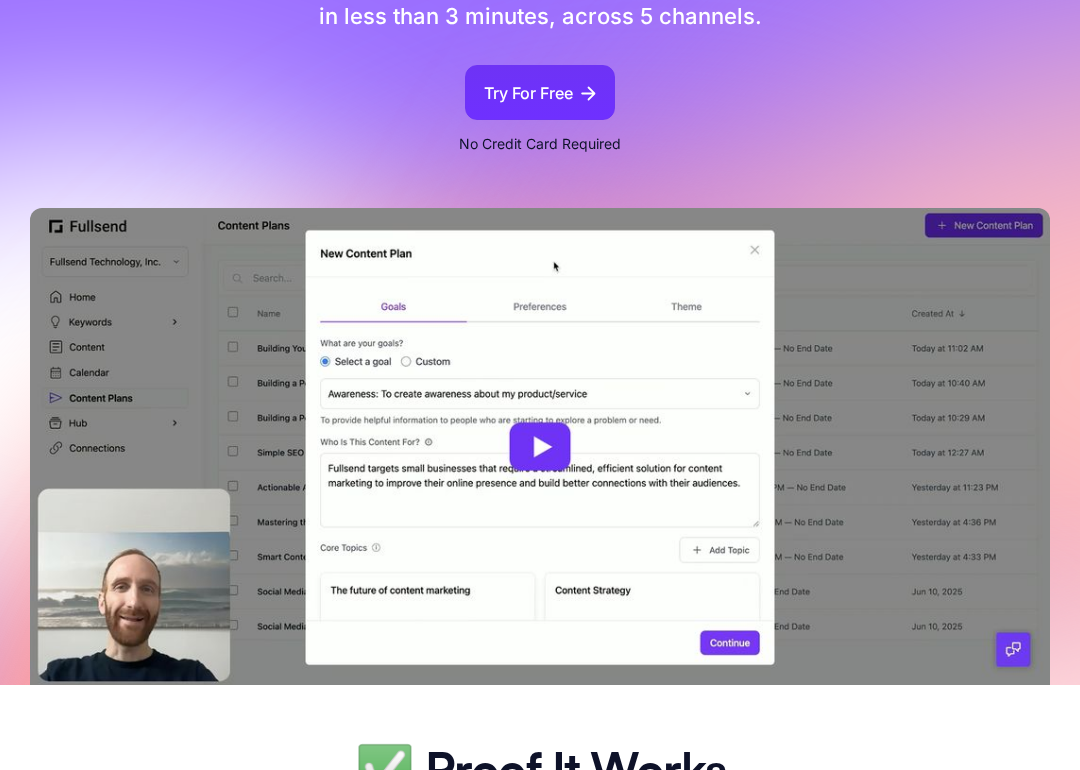 scroll, scrollTop: 446, scrollLeft: 0, axis: vertical 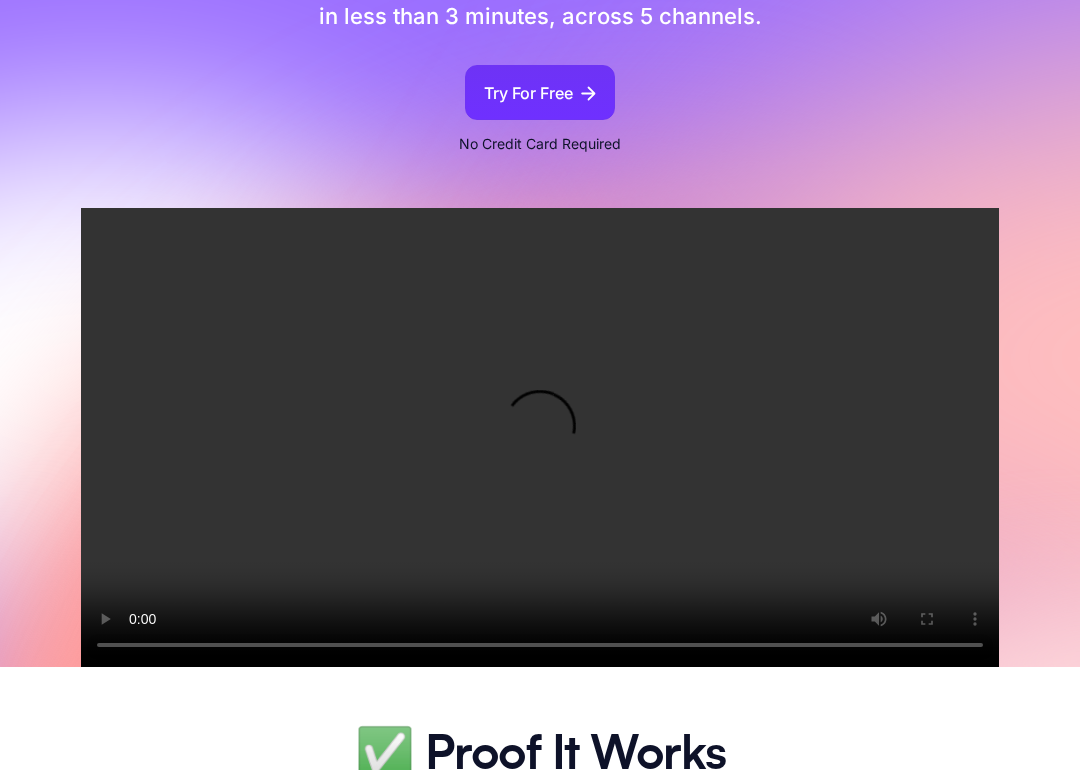 click on "Your browser does not support the video tag." at bounding box center (540, 437) 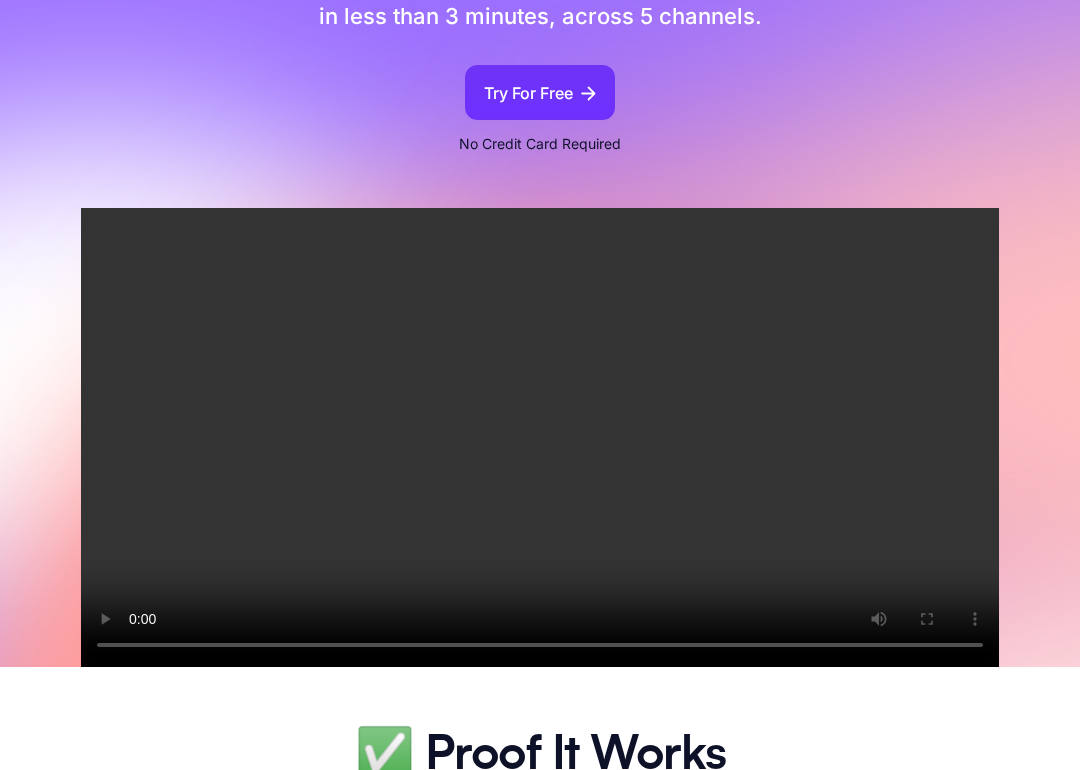 click on "Your browser does not support the video tag." at bounding box center [540, 437] 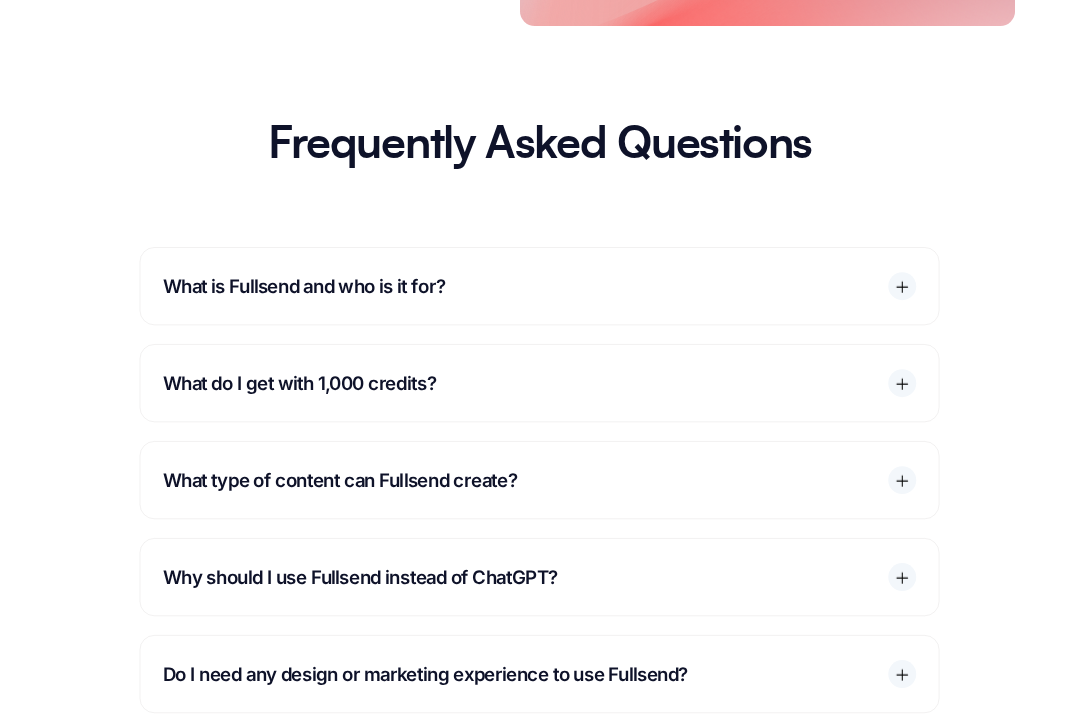 scroll, scrollTop: 9040, scrollLeft: 0, axis: vertical 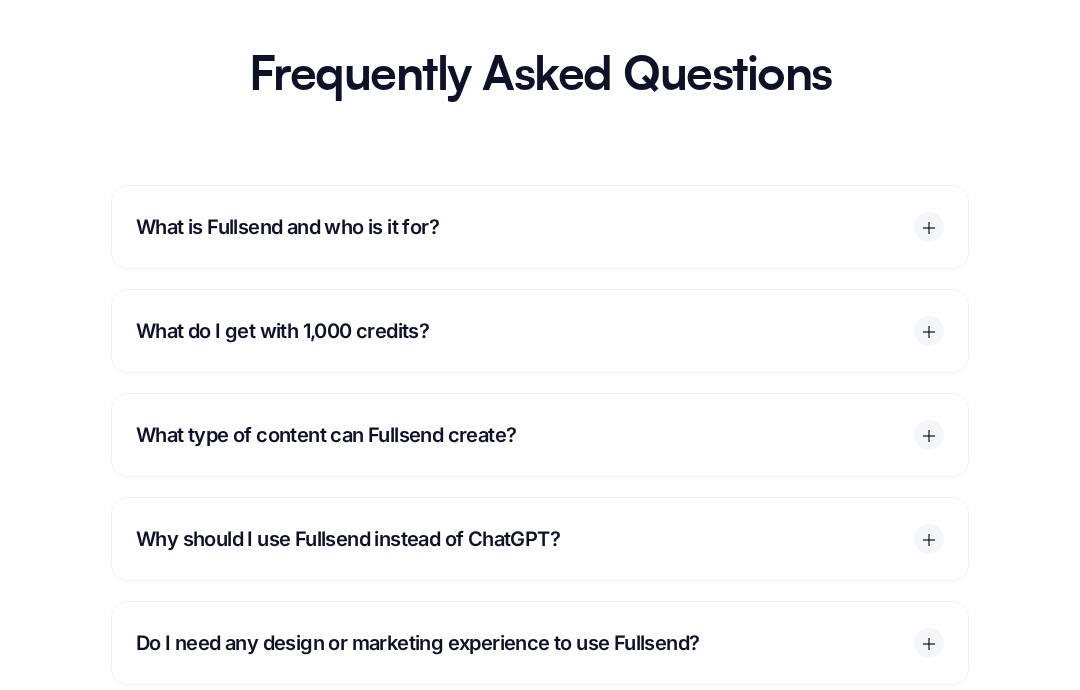 click at bounding box center [929, 332] 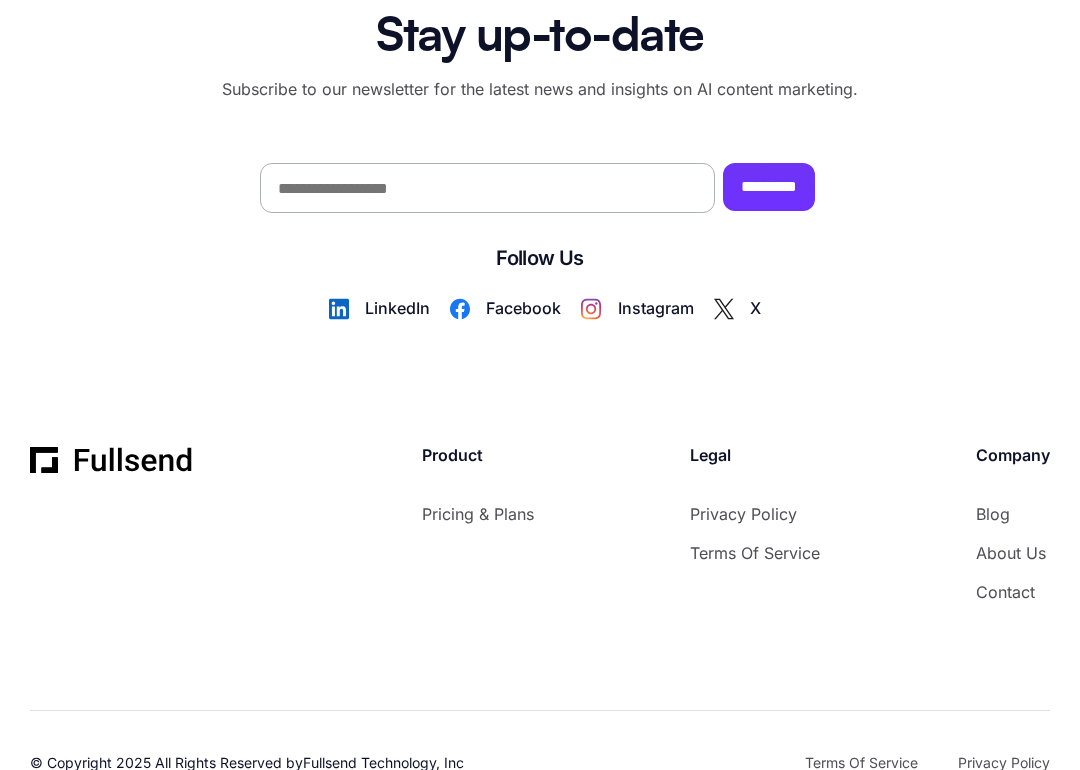scroll, scrollTop: 11804, scrollLeft: 0, axis: vertical 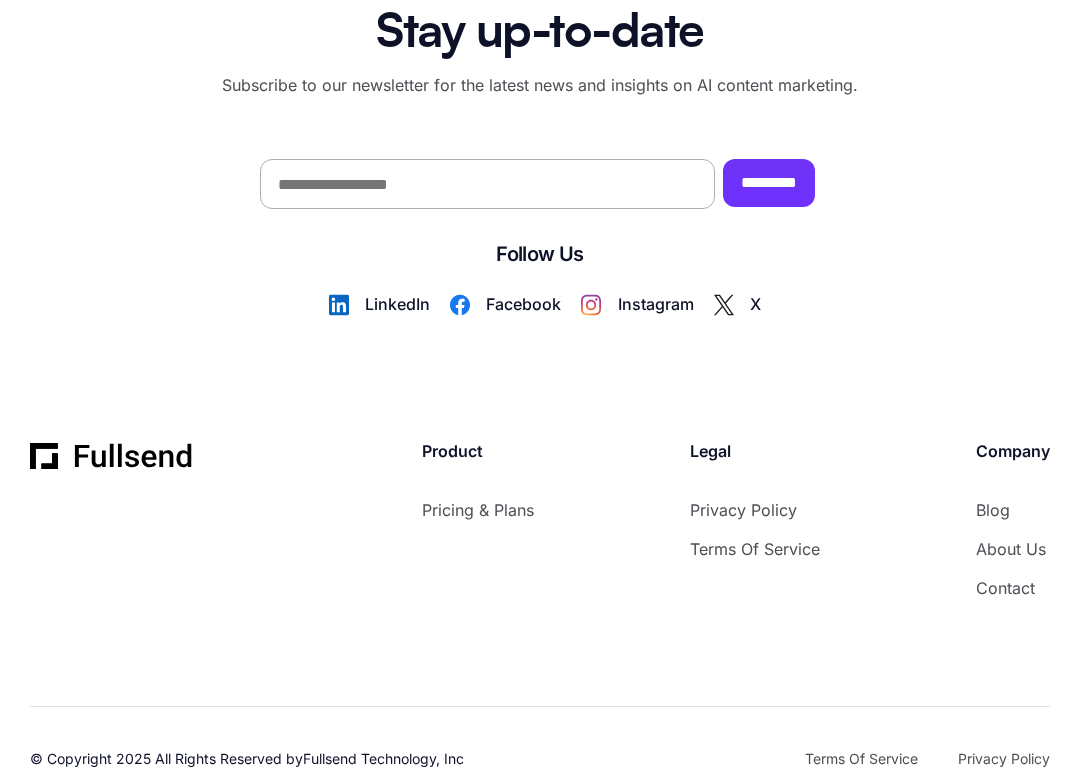 click on "Pricing & Plans" at bounding box center [478, 510] 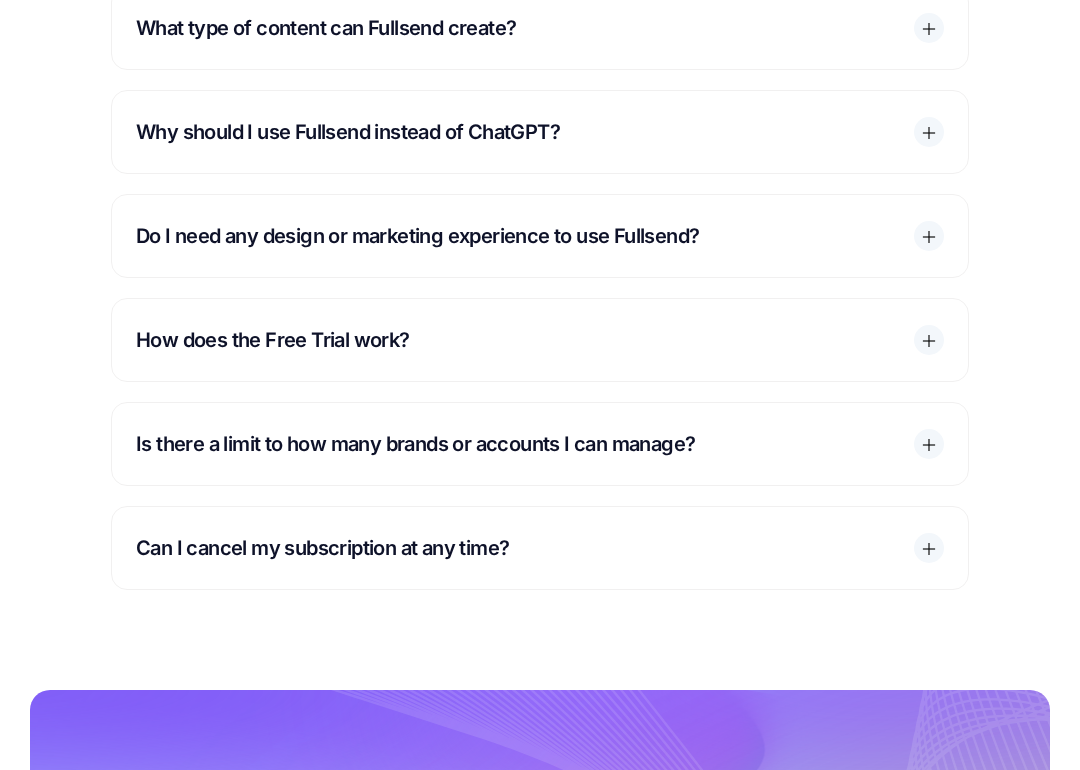 scroll, scrollTop: 3369, scrollLeft: 0, axis: vertical 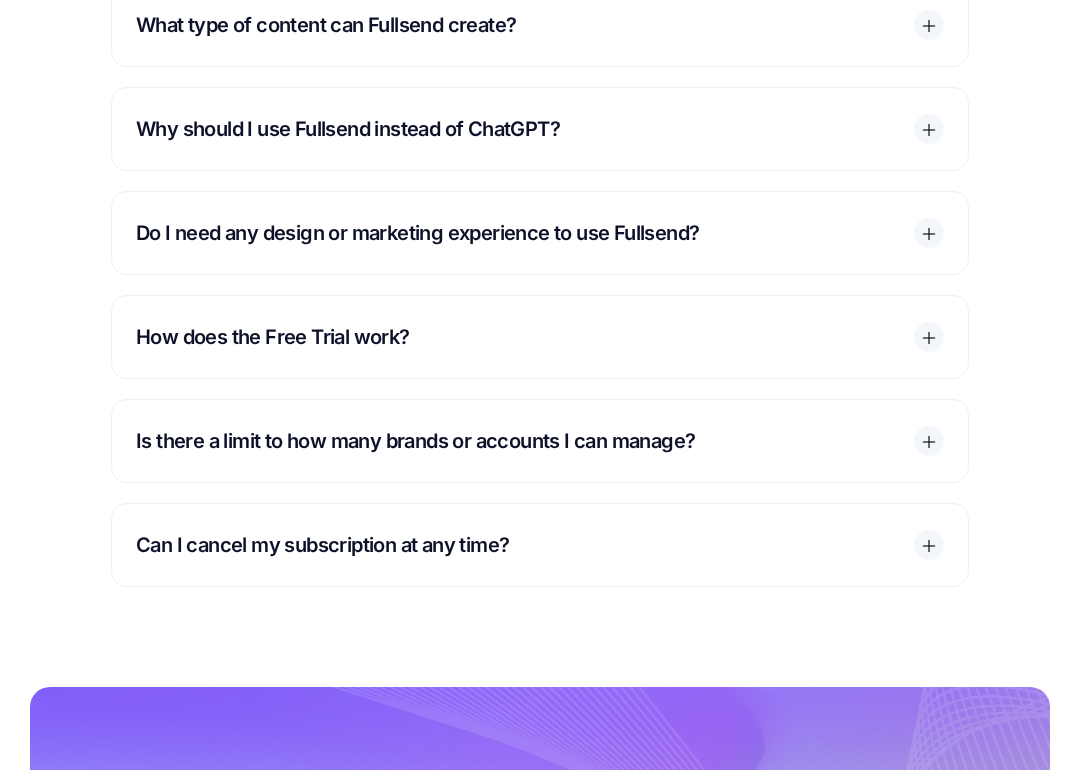 click at bounding box center (929, 337) 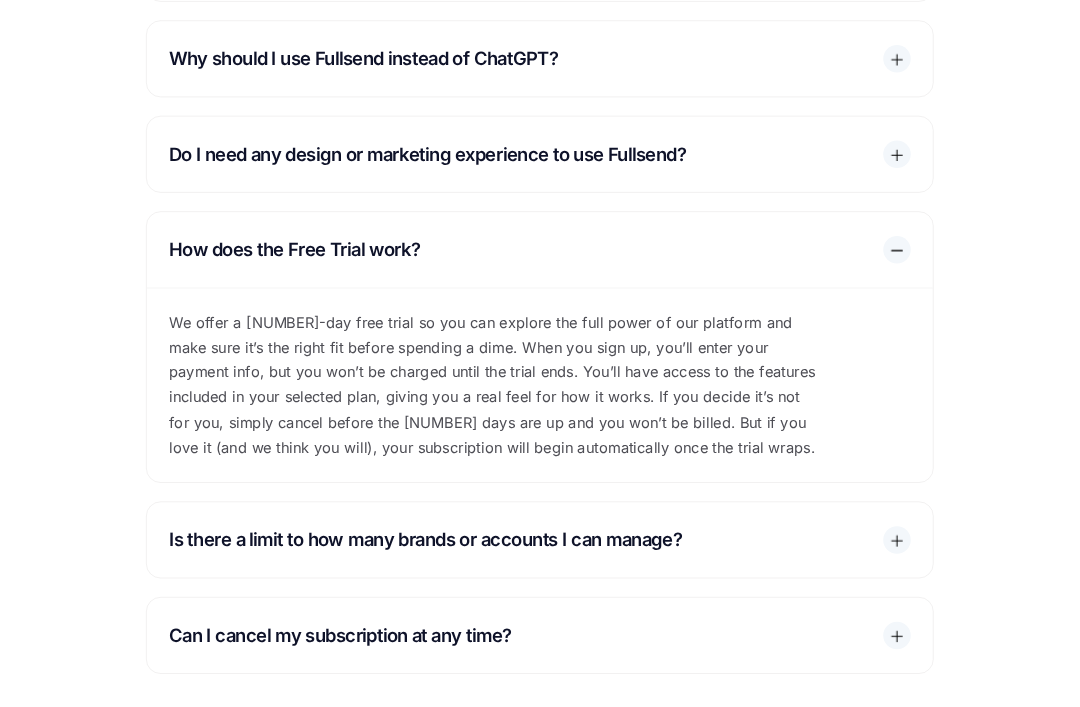scroll, scrollTop: 3513, scrollLeft: 0, axis: vertical 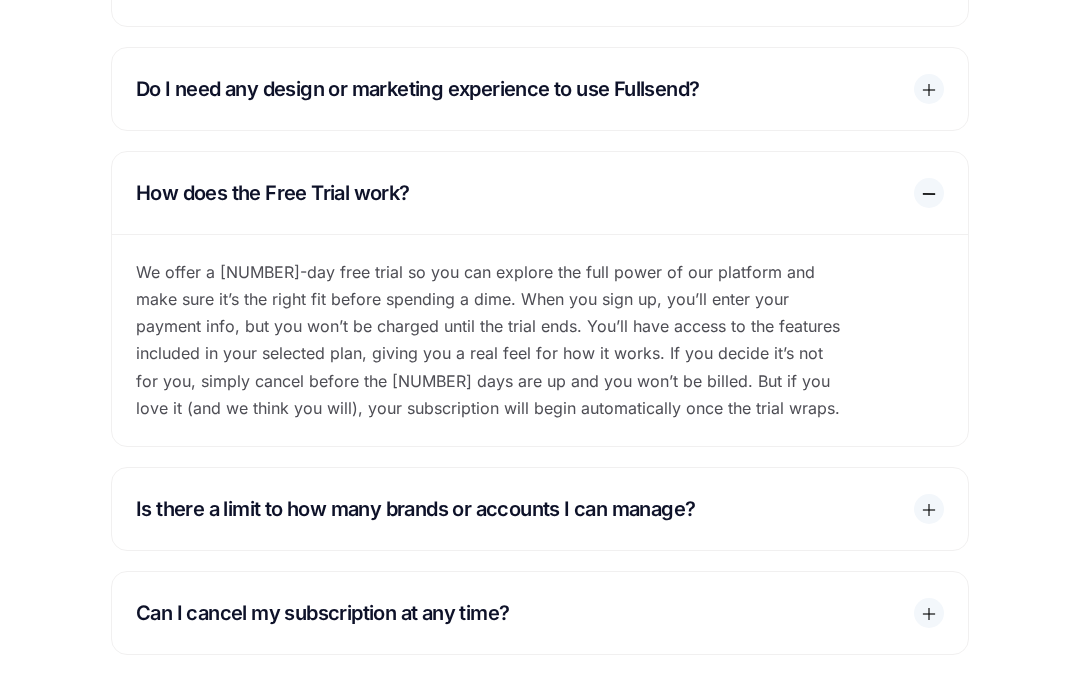 click at bounding box center [929, 509] 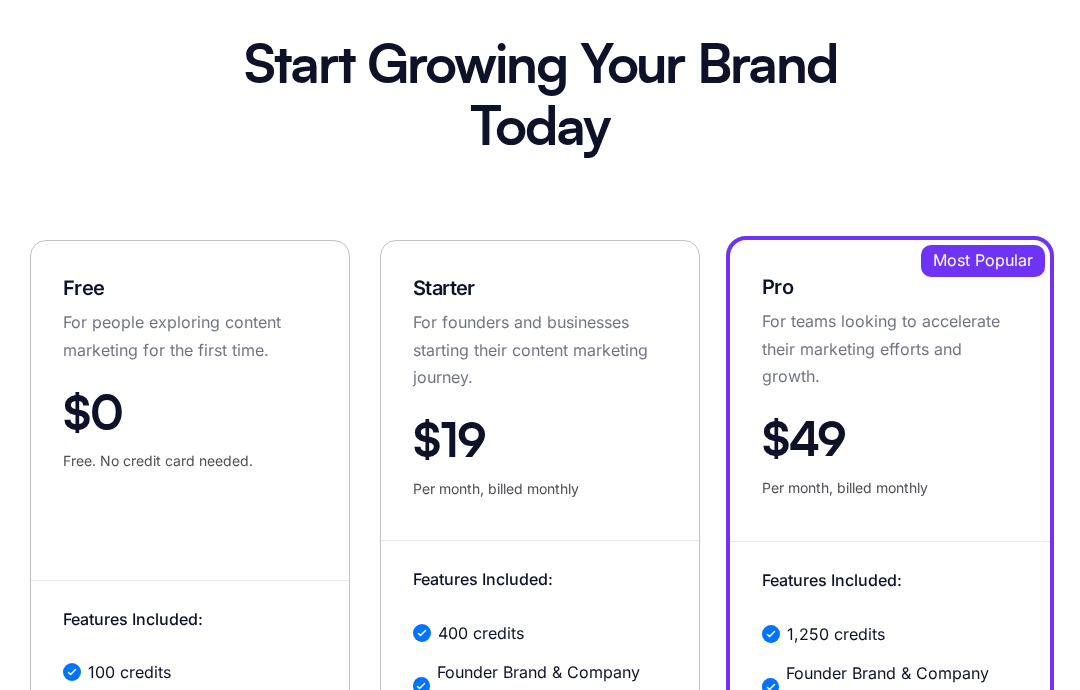 scroll, scrollTop: 0, scrollLeft: 0, axis: both 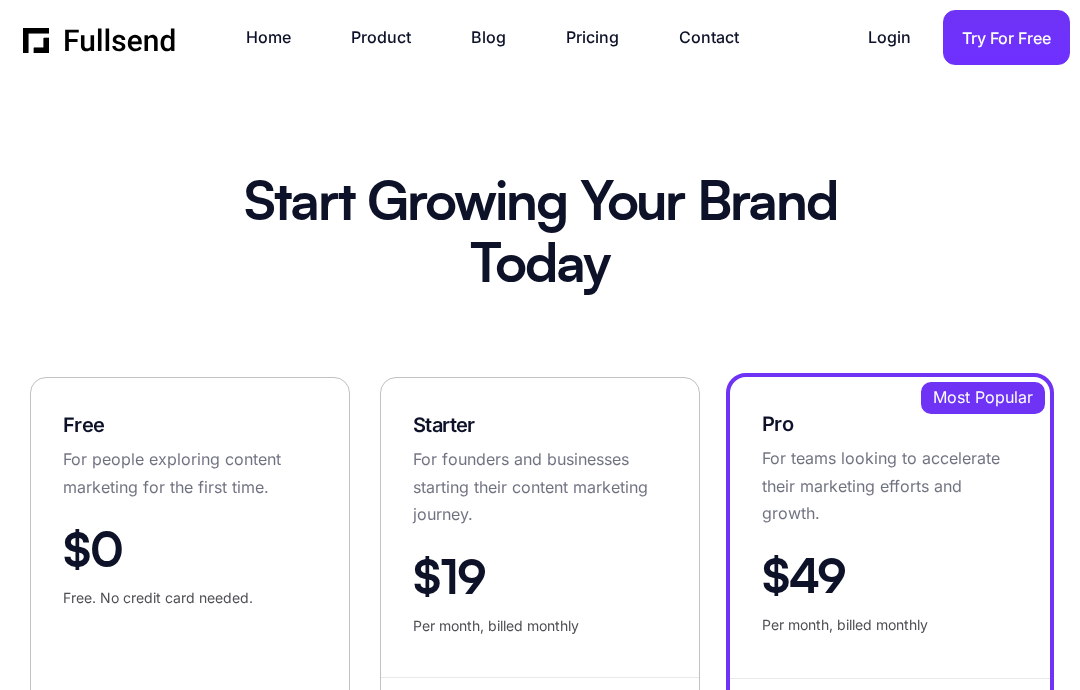 click on "Product" at bounding box center [391, 37] 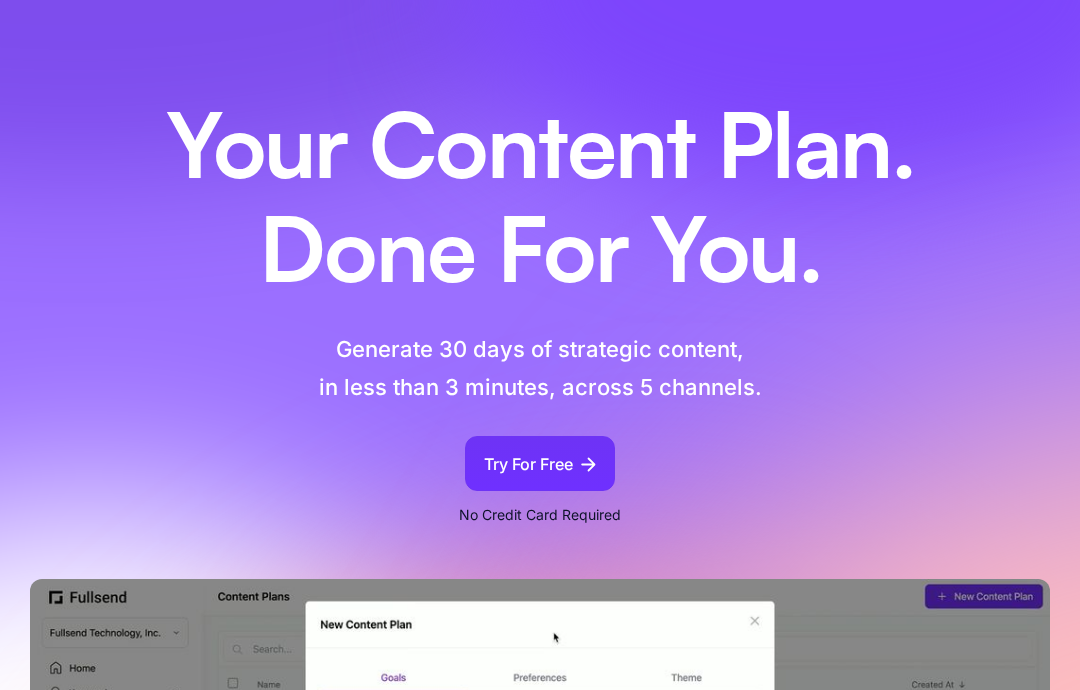 scroll, scrollTop: 0, scrollLeft: 0, axis: both 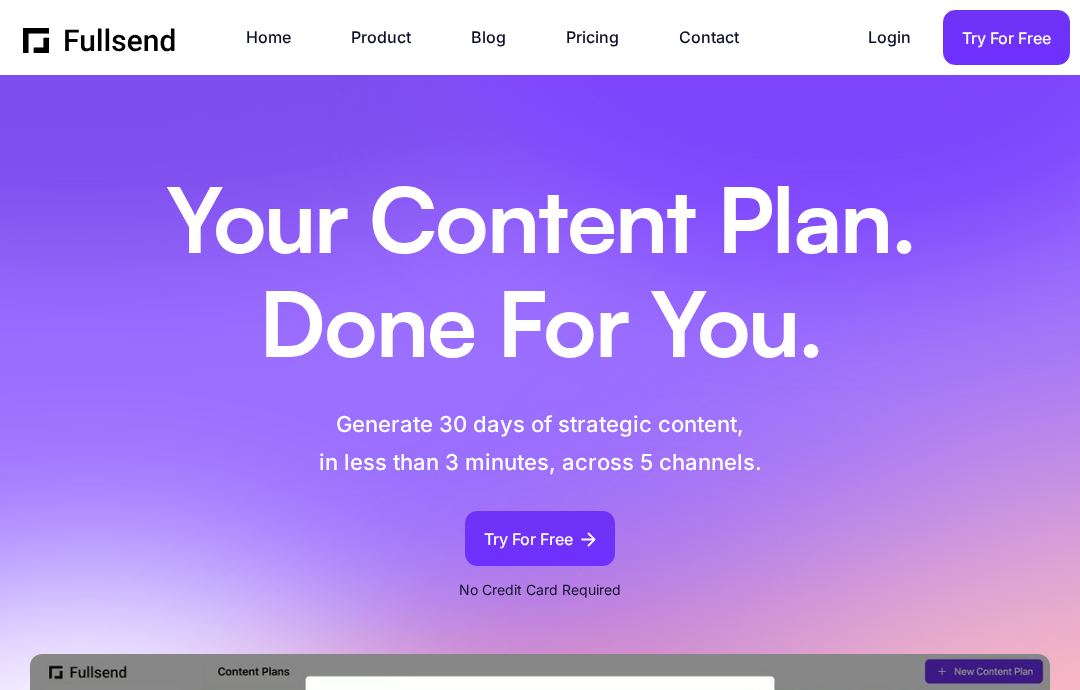 click on "Blog" at bounding box center [498, 37] 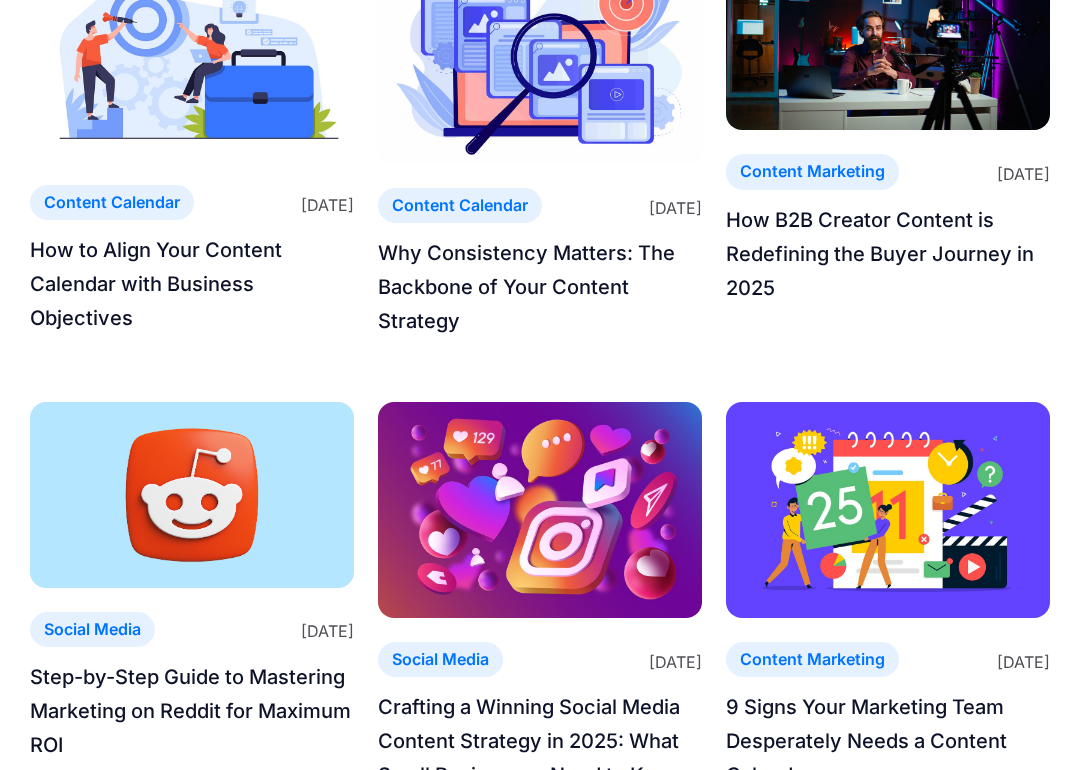 scroll, scrollTop: 828, scrollLeft: 0, axis: vertical 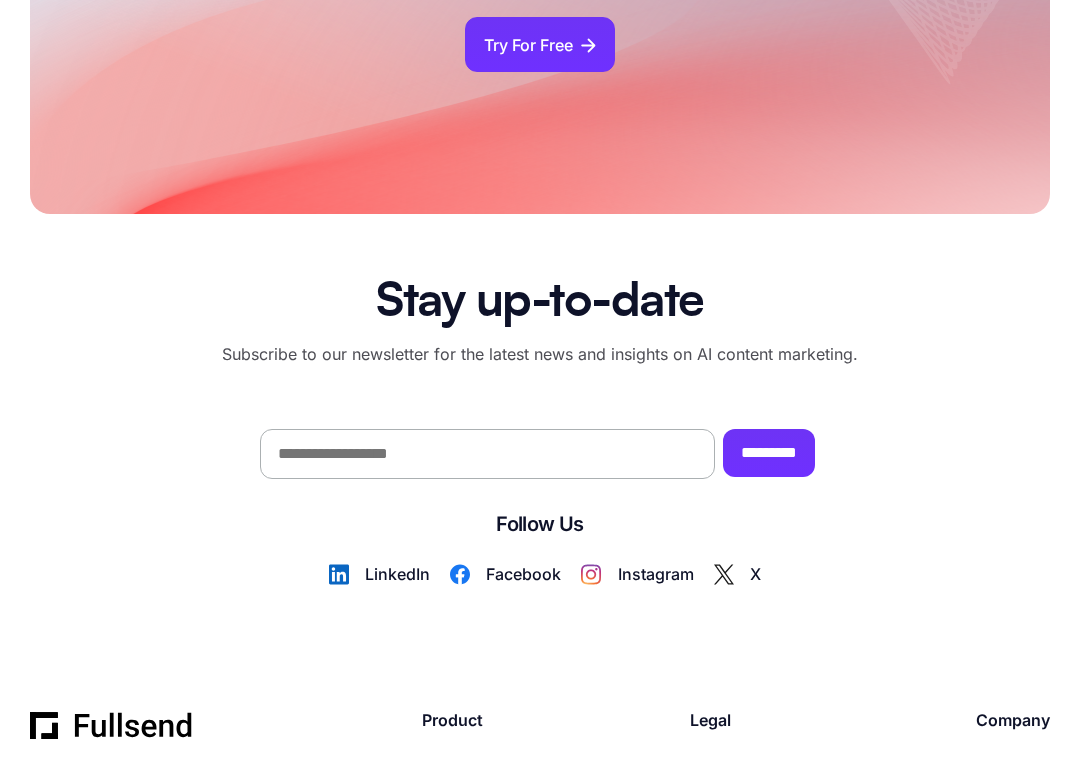 click on "LinkedIn" at bounding box center [407, 574] 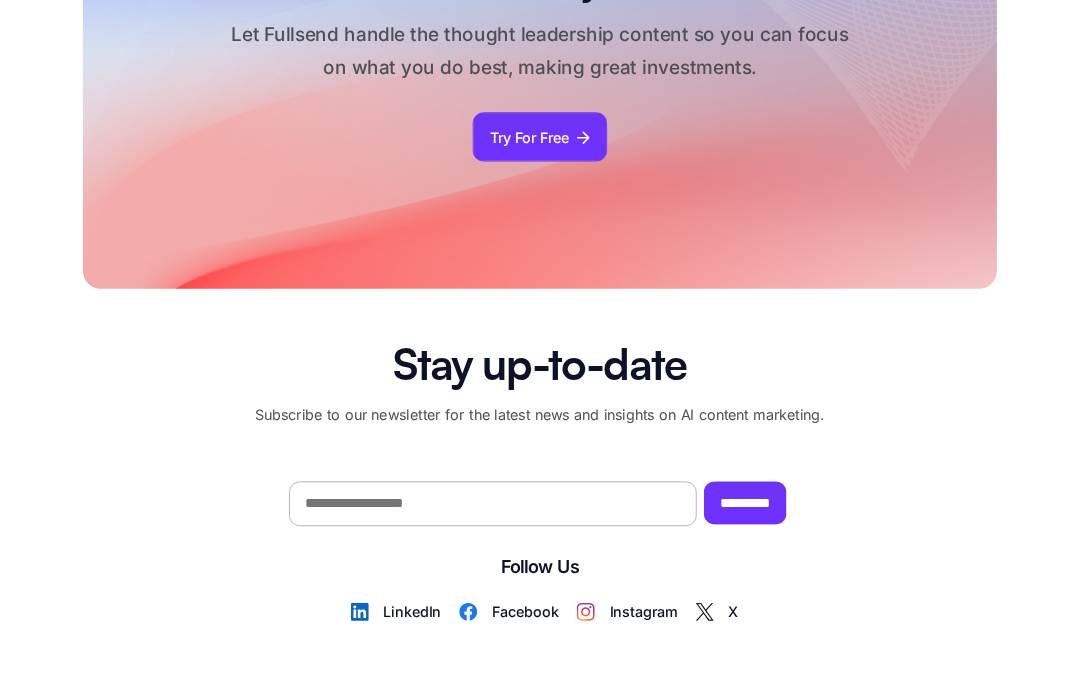 scroll, scrollTop: 2561, scrollLeft: 0, axis: vertical 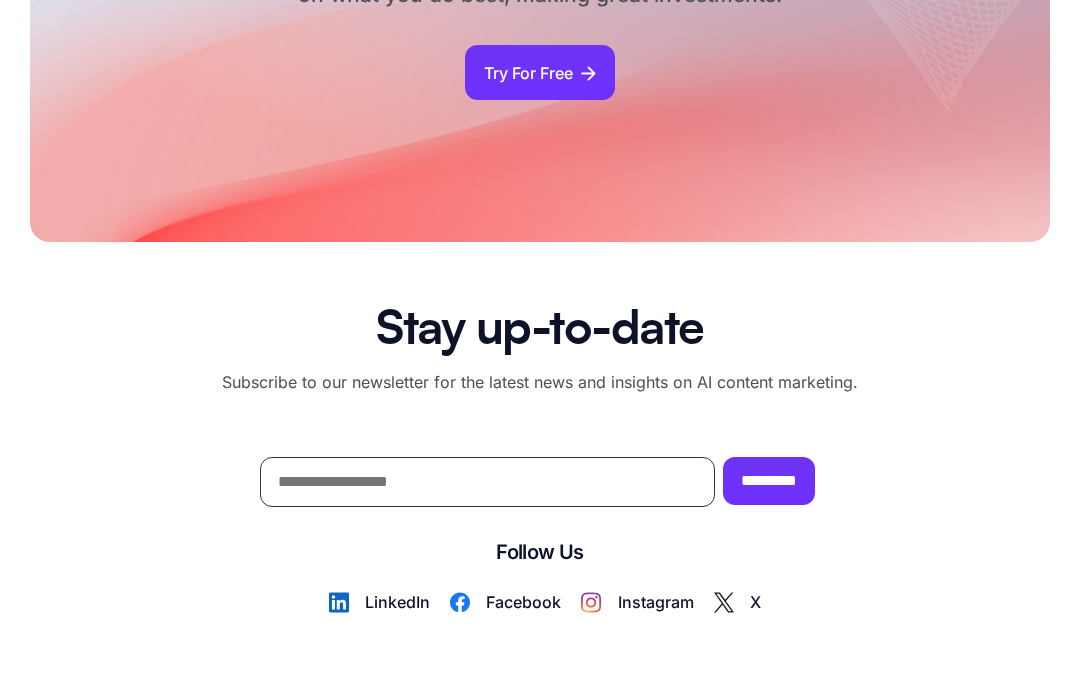 click at bounding box center [487, 482] 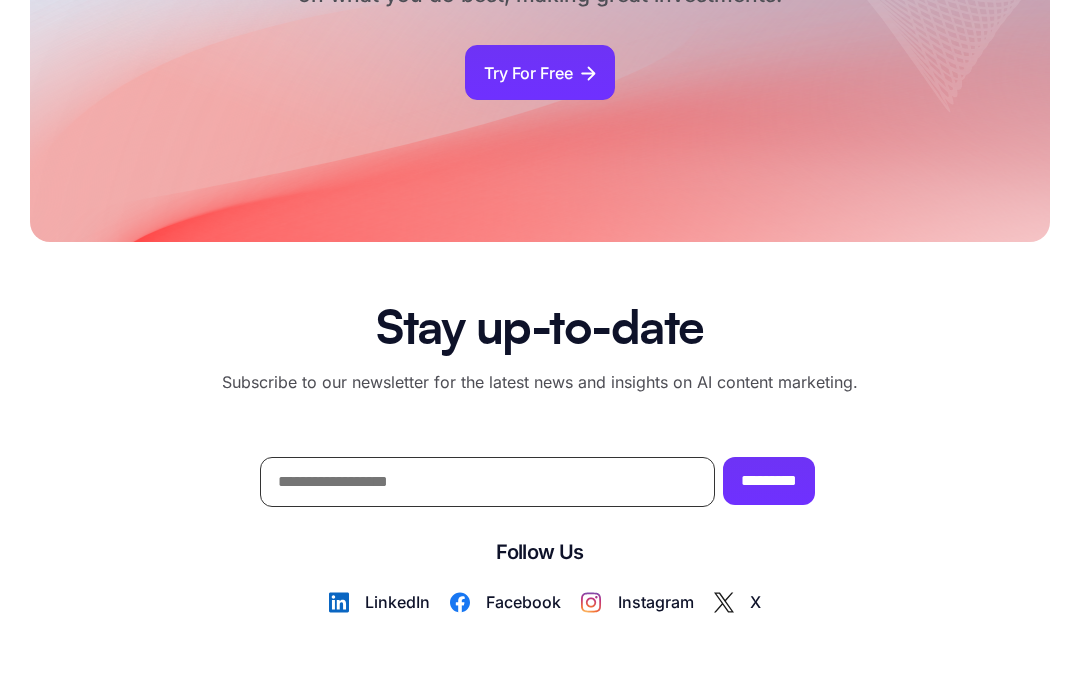 scroll, scrollTop: 2560, scrollLeft: 0, axis: vertical 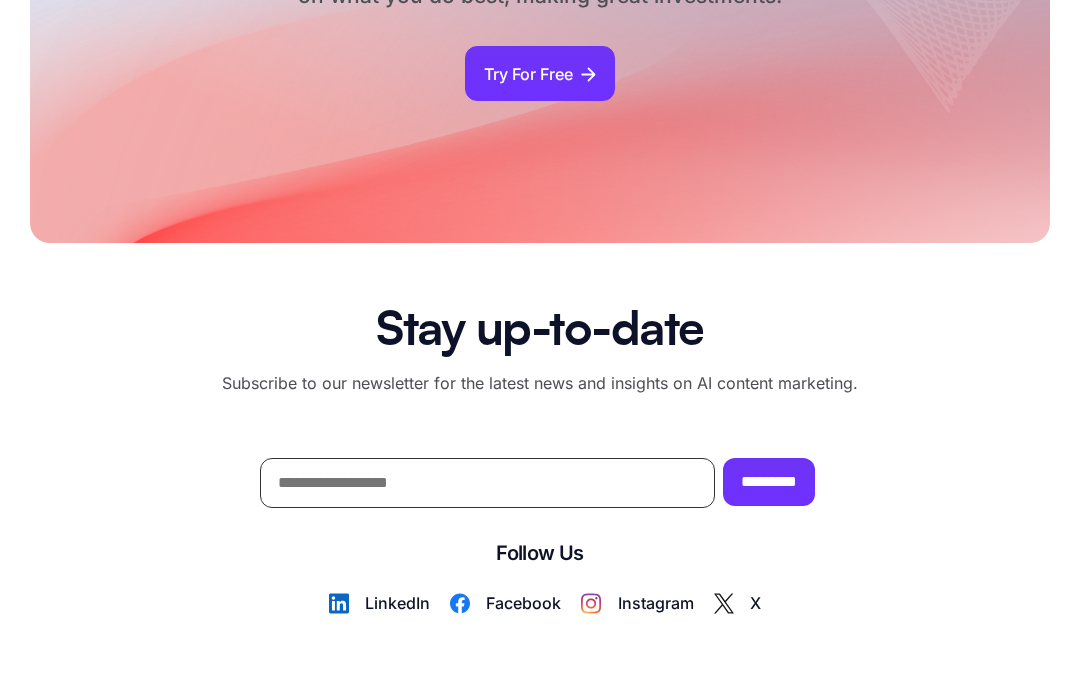 click at bounding box center [487, 483] 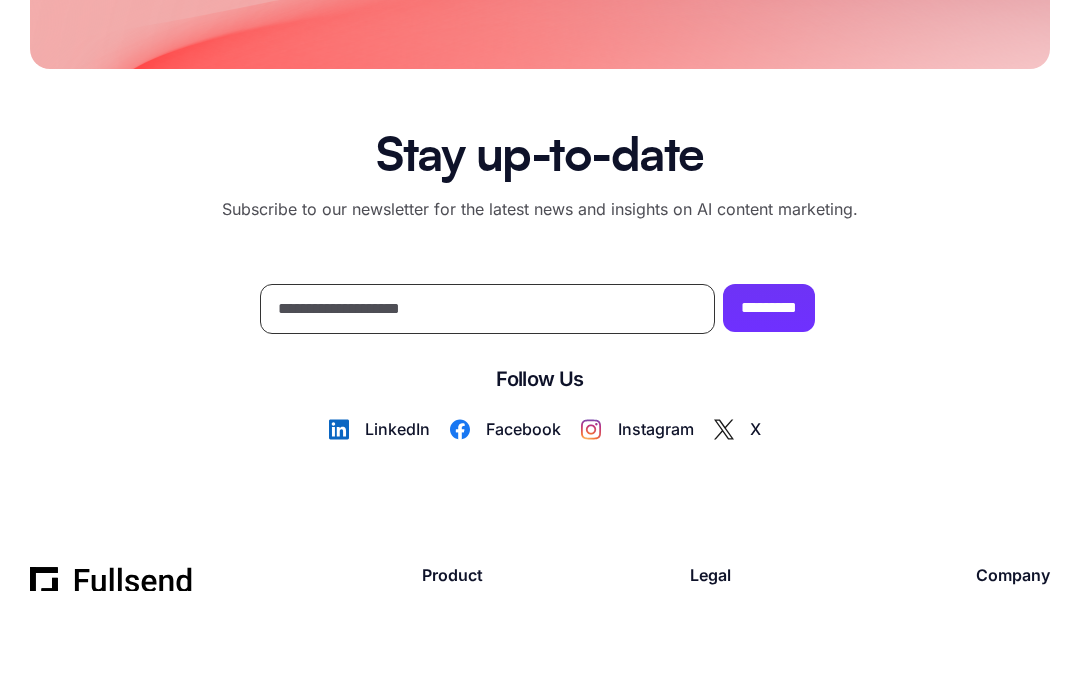 type on "**********" 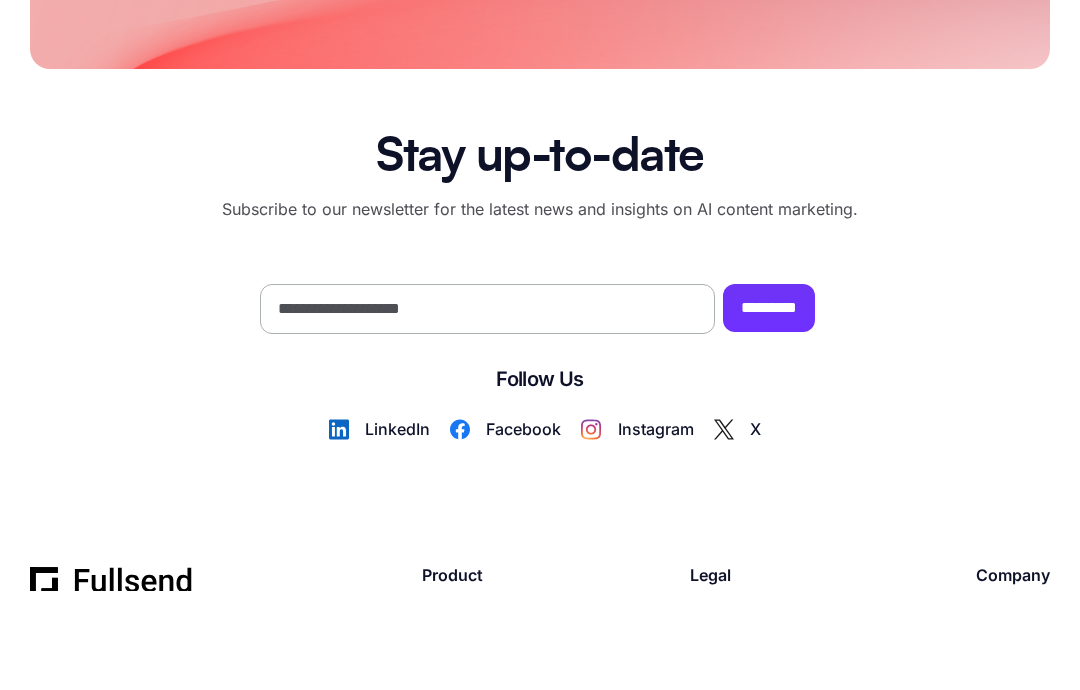 click on "*********" at bounding box center [769, 407] 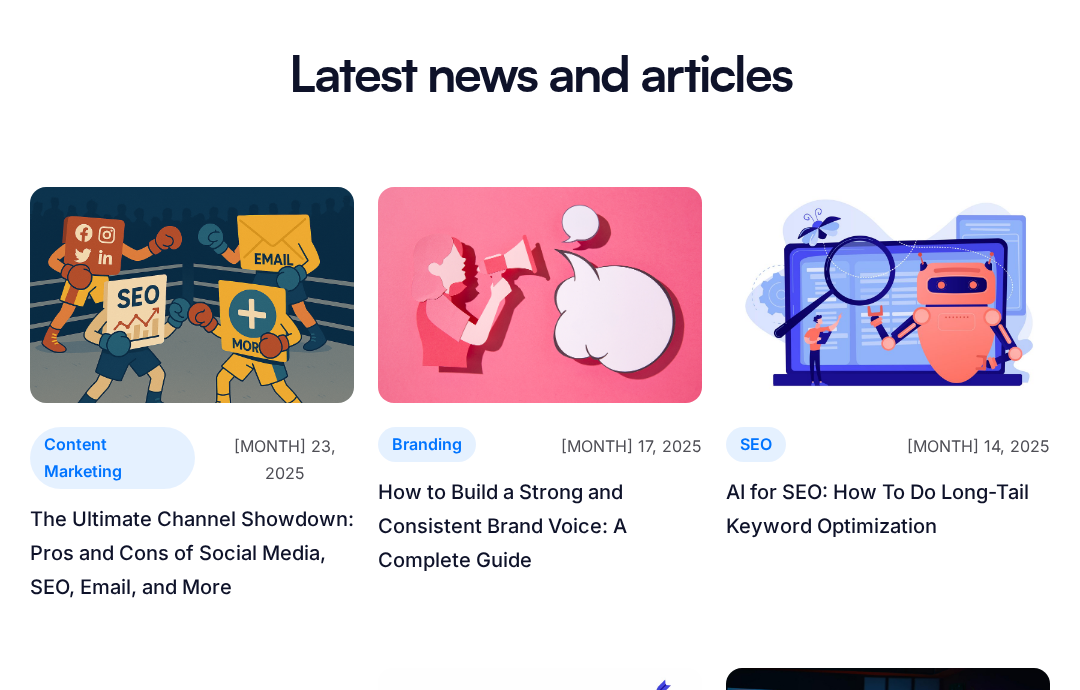 scroll, scrollTop: 111, scrollLeft: 0, axis: vertical 